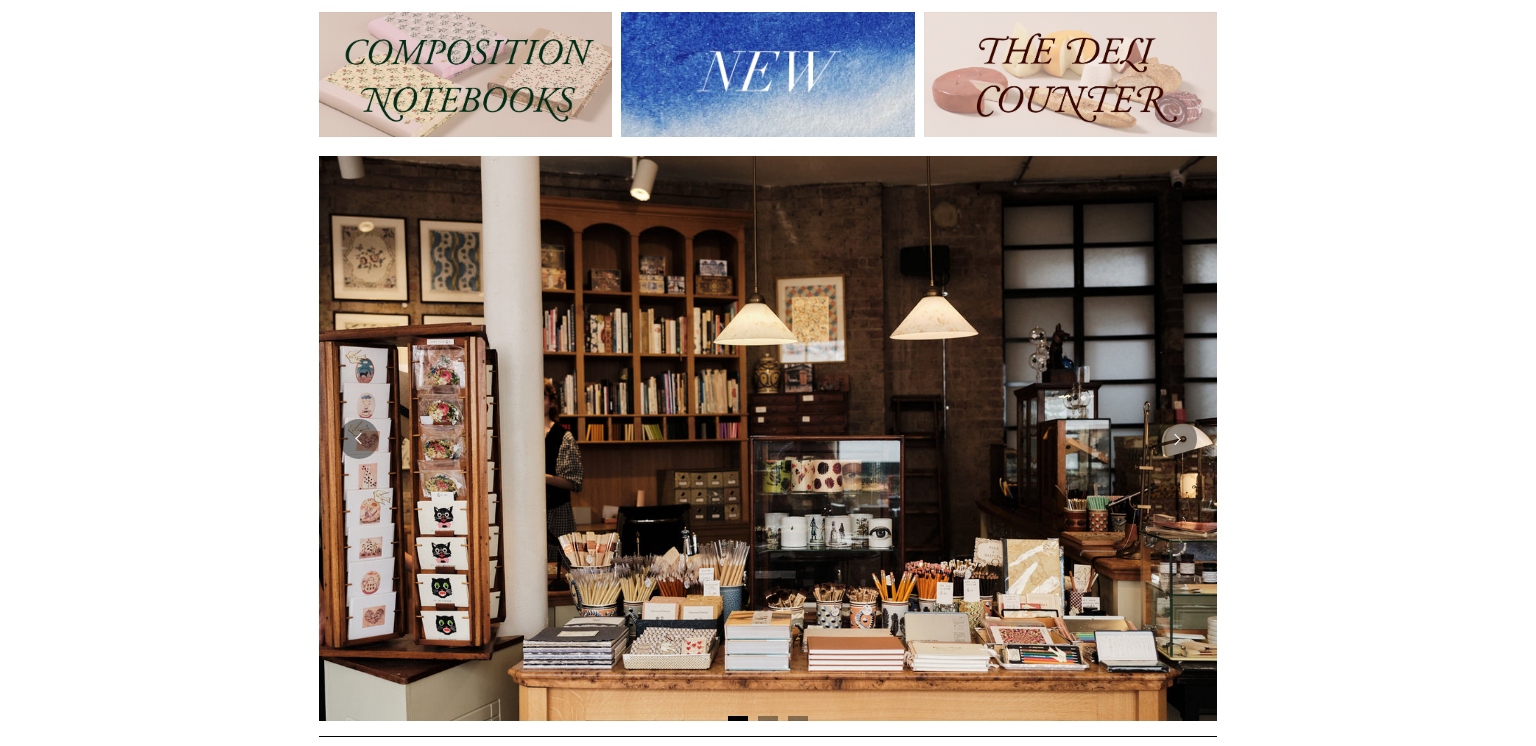 scroll, scrollTop: 244, scrollLeft: 0, axis: vertical 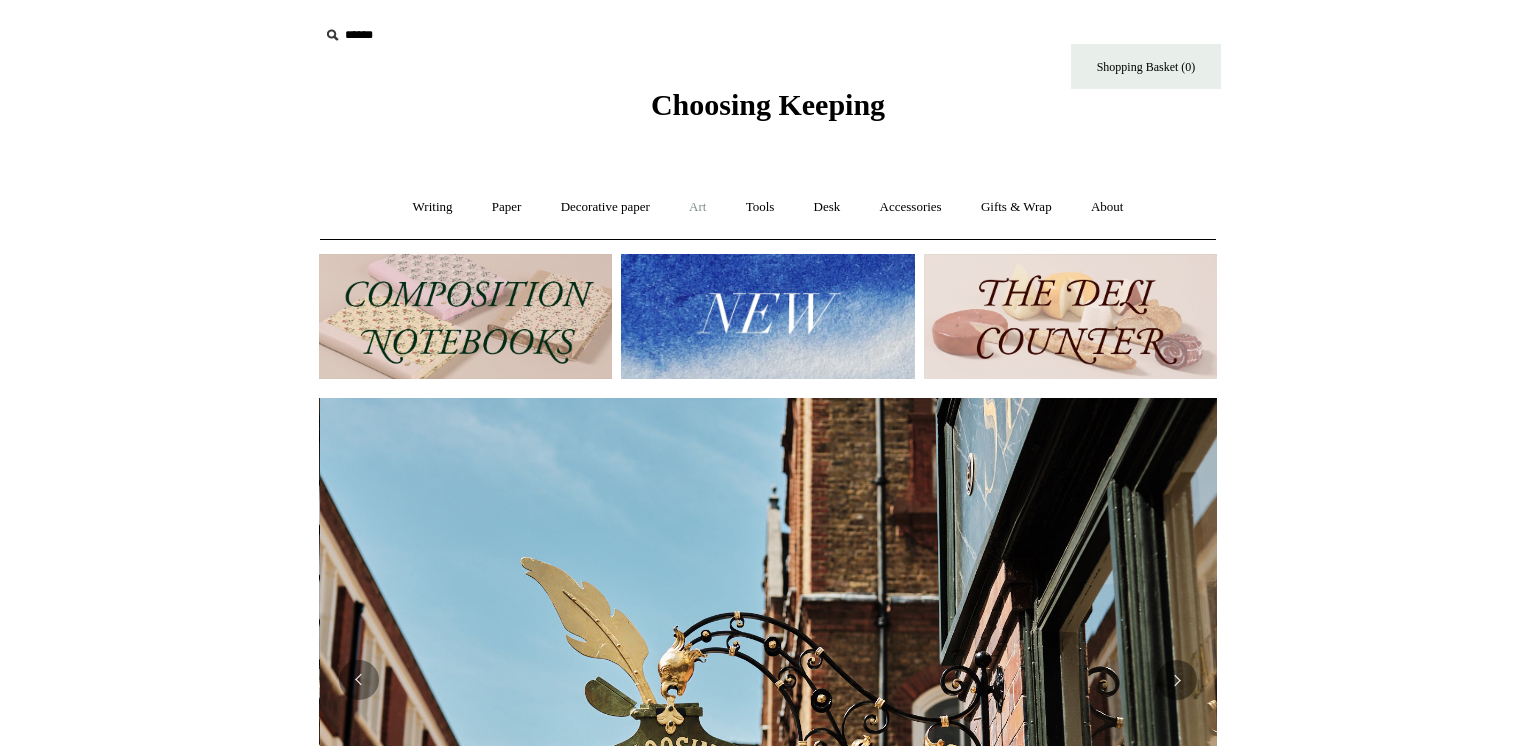 click on "Art +" at bounding box center [697, 207] 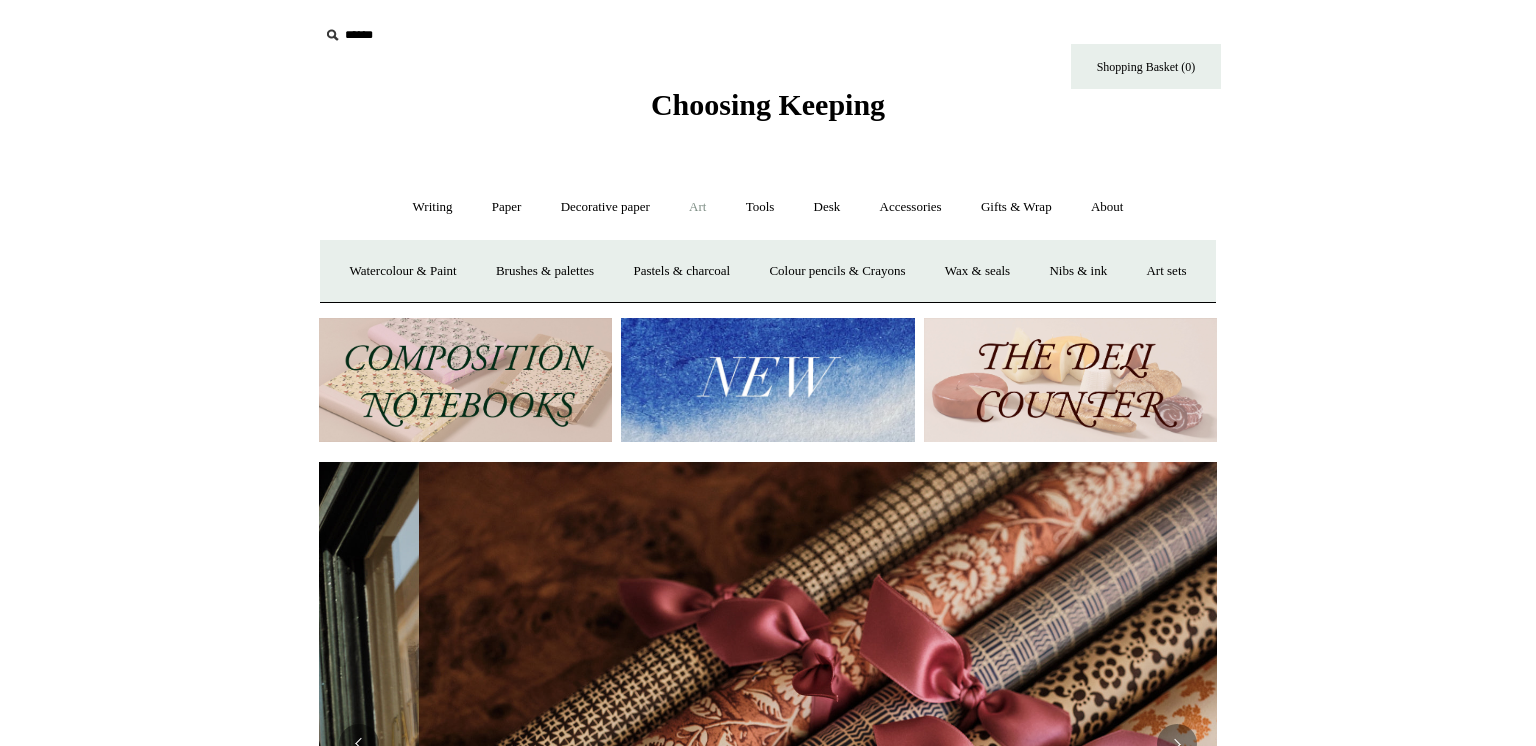 scroll, scrollTop: 0, scrollLeft: 1796, axis: horizontal 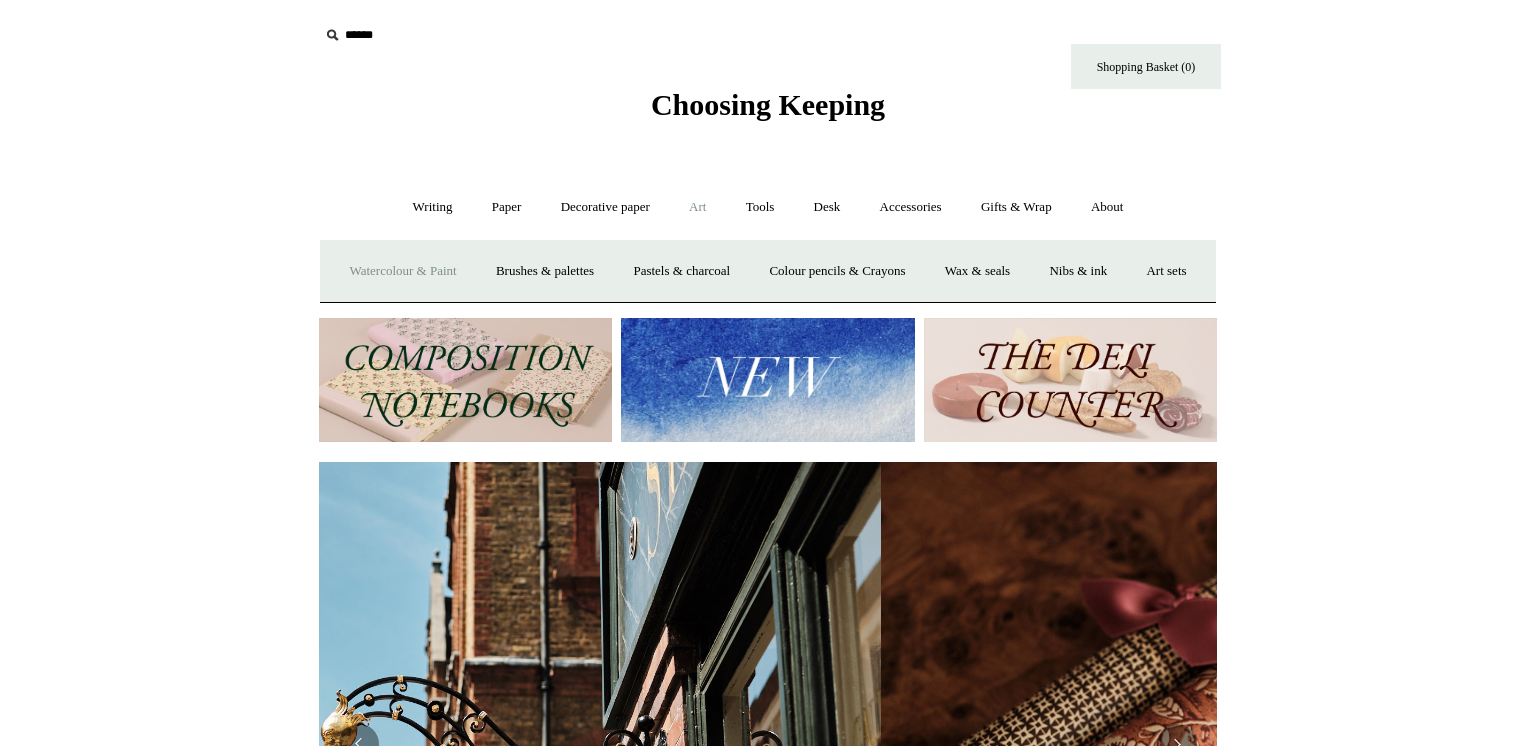 click on "Watercolour & Paint" at bounding box center [402, 271] 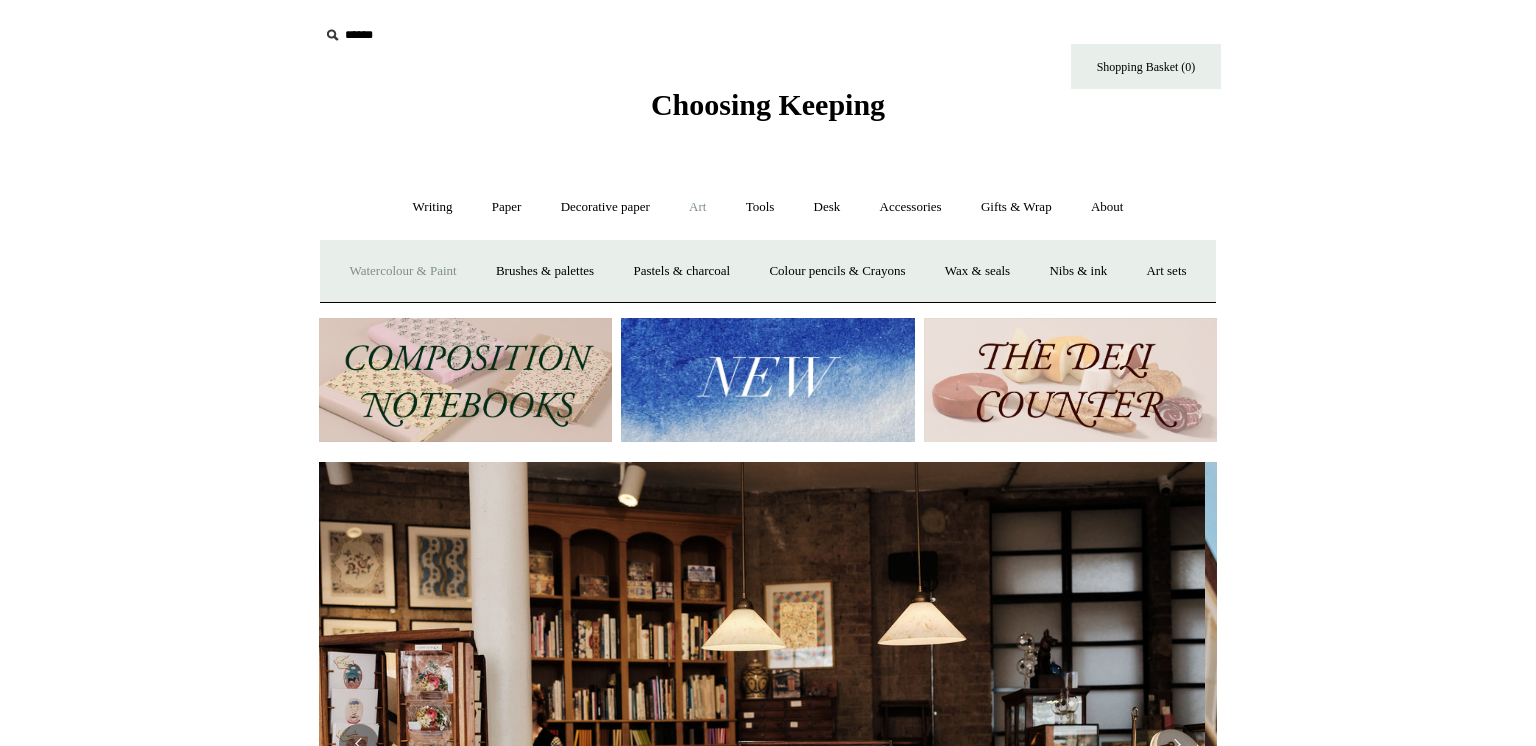 scroll, scrollTop: 0, scrollLeft: 0, axis: both 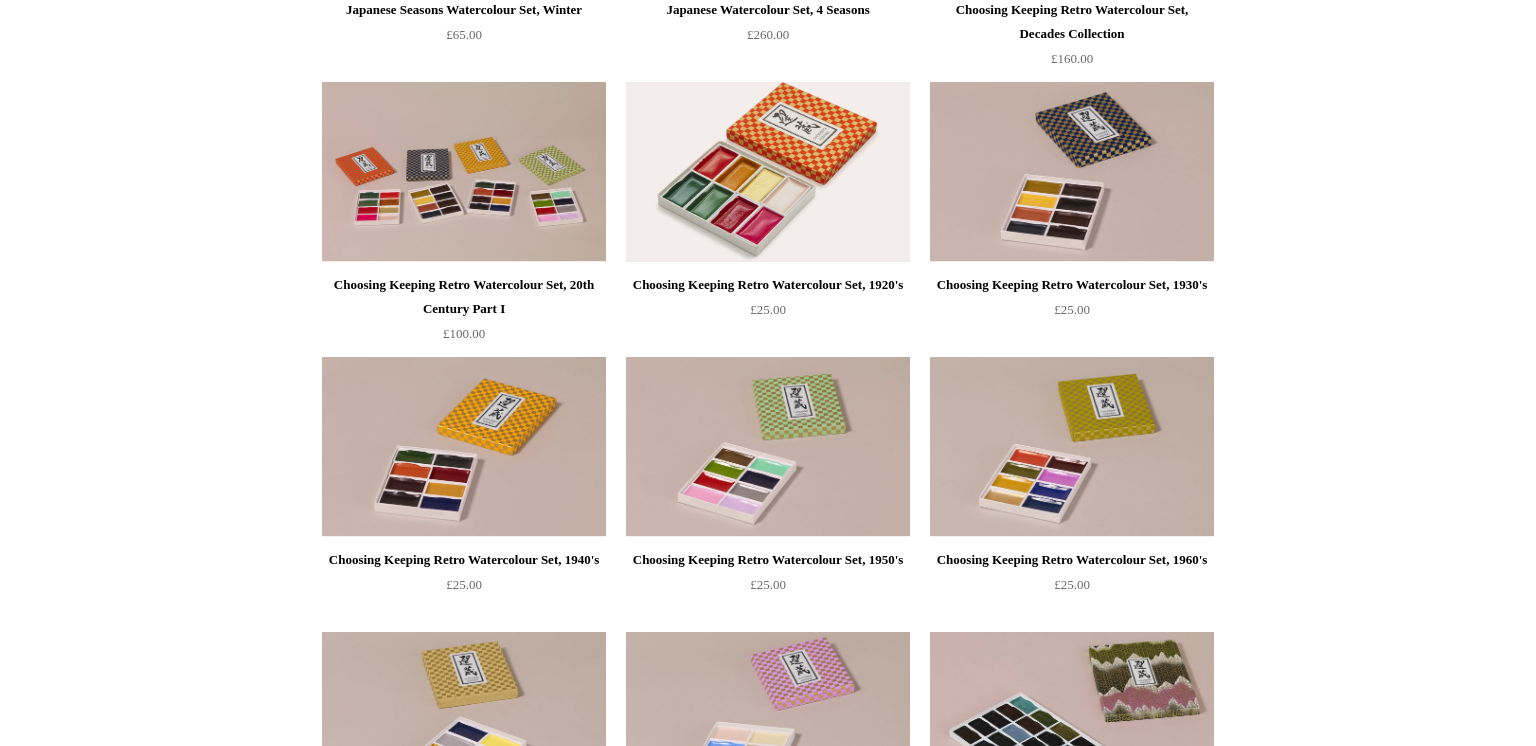 click at bounding box center (768, 172) 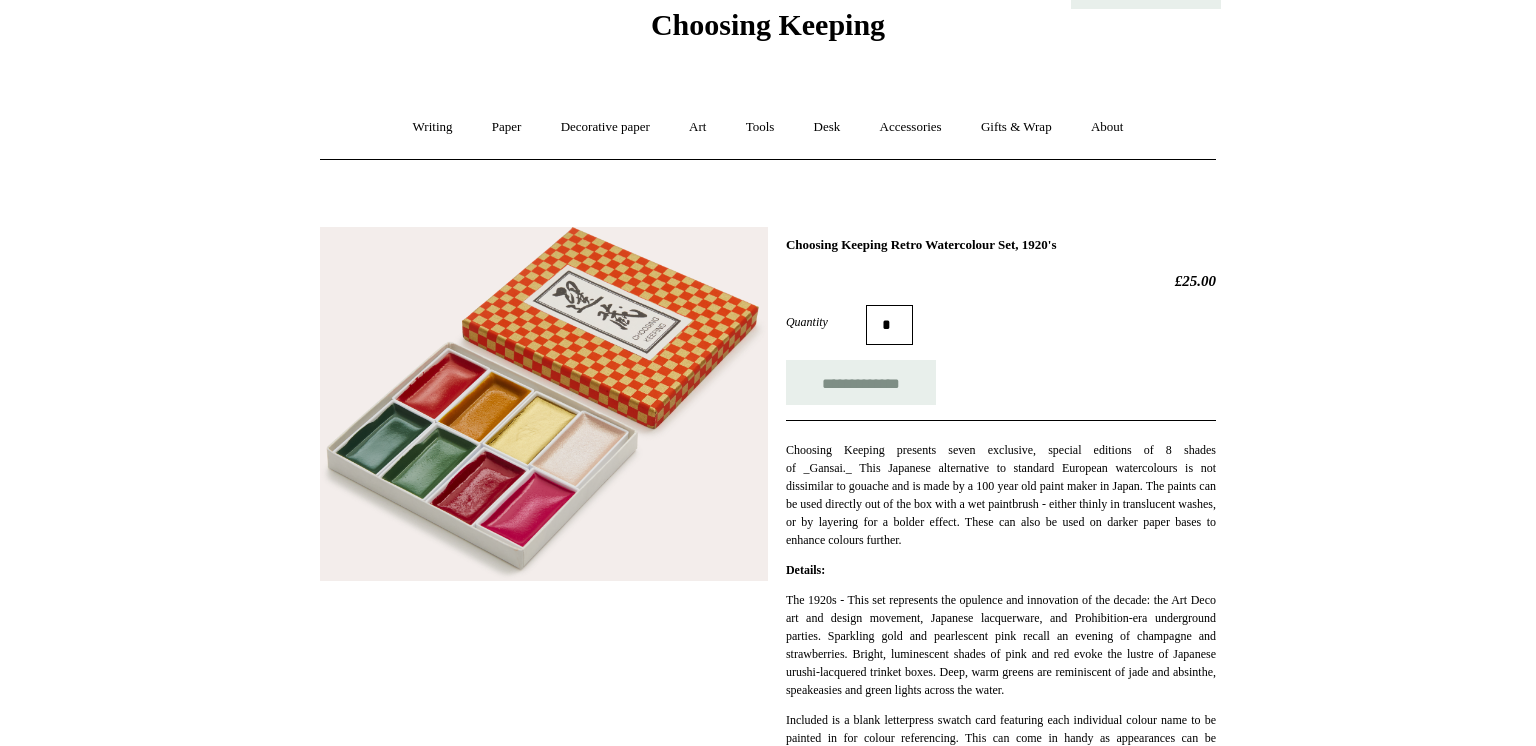 scroll, scrollTop: 72, scrollLeft: 0, axis: vertical 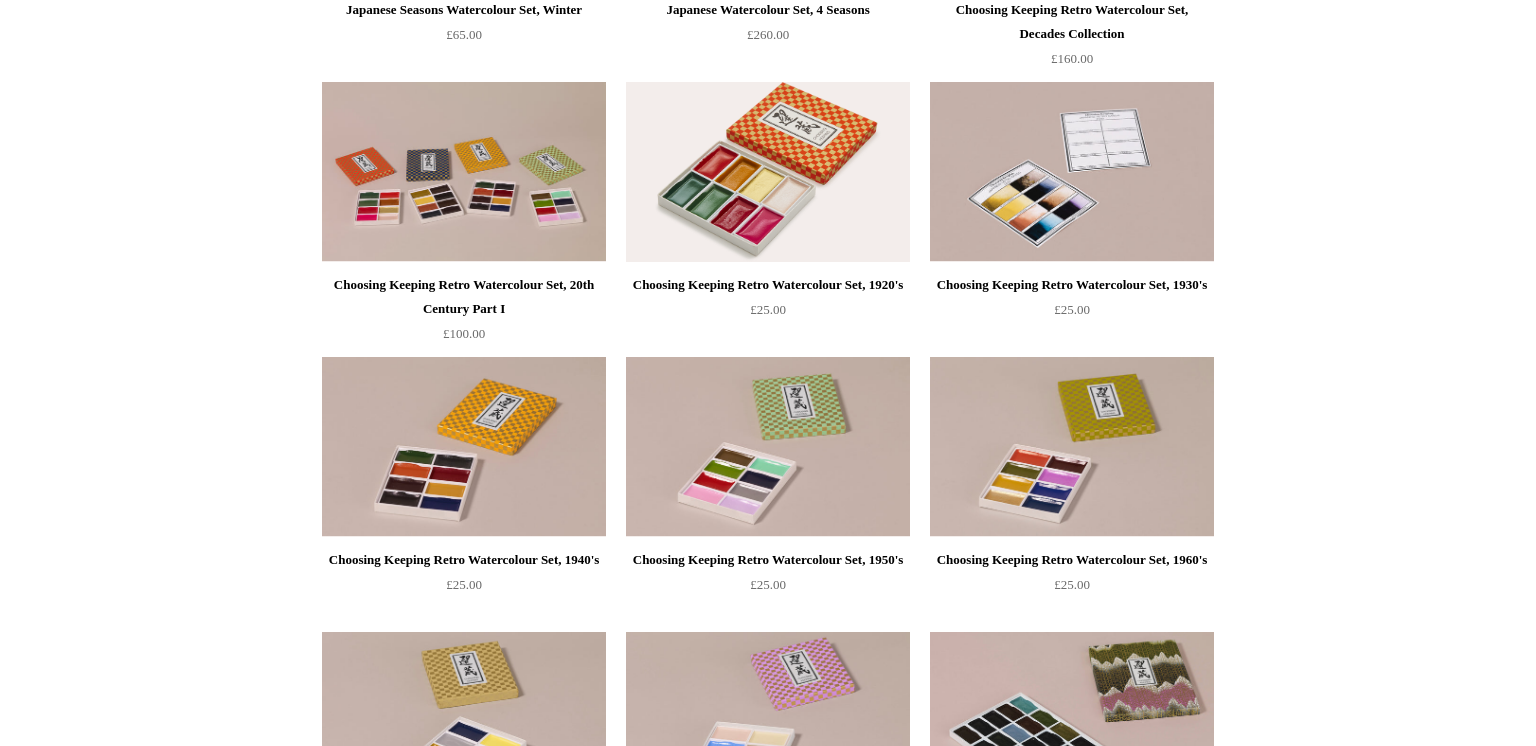 click at bounding box center (1072, 172) 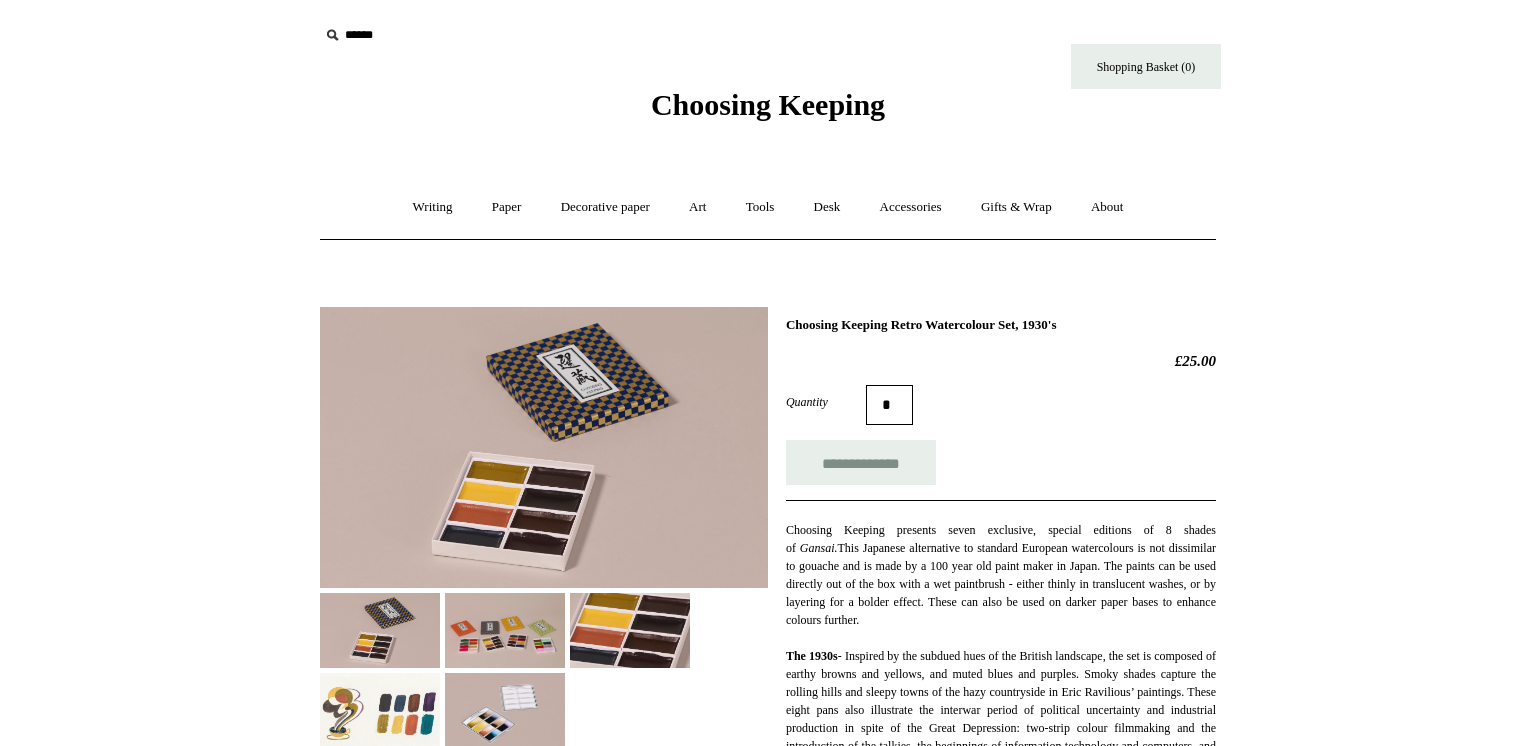 scroll, scrollTop: 2, scrollLeft: 0, axis: vertical 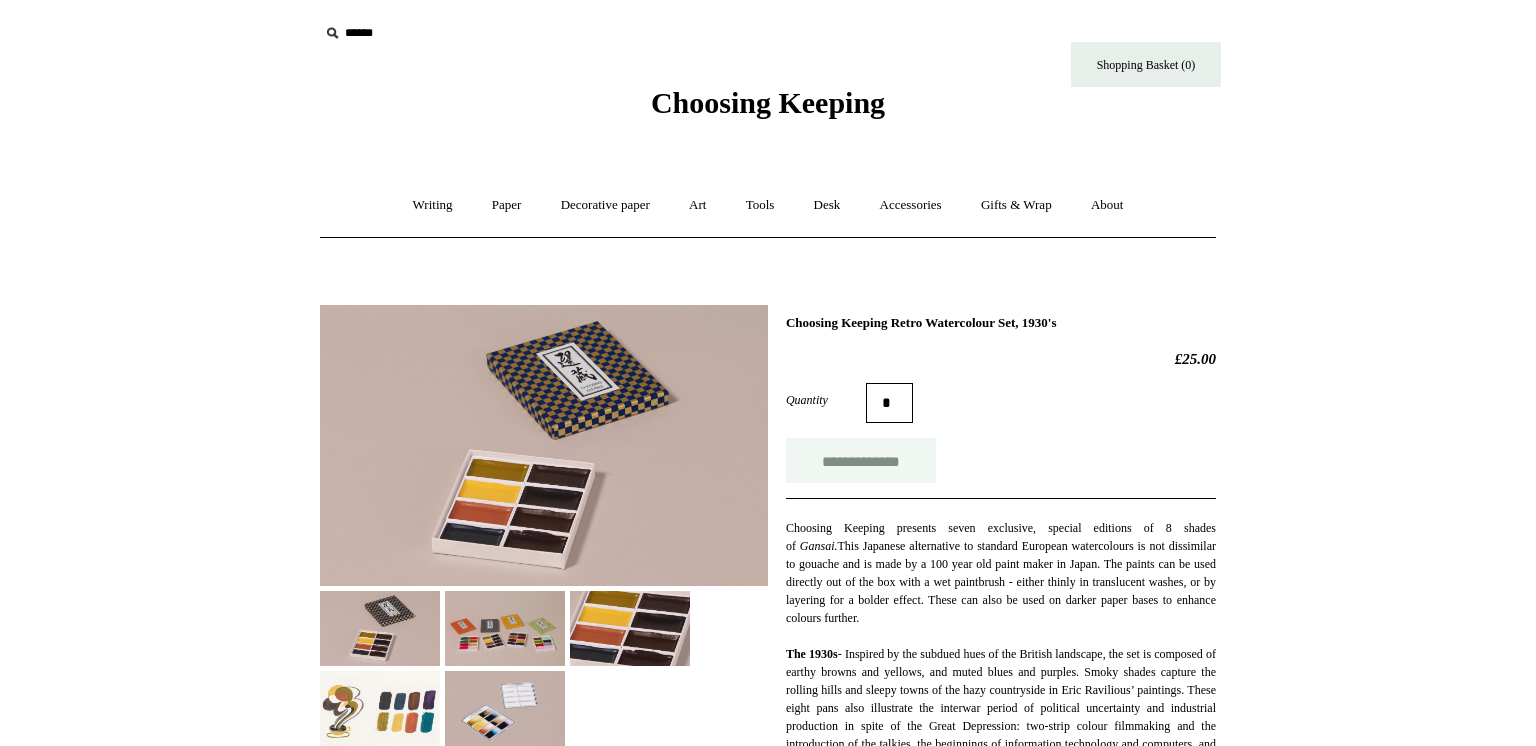 click on "**********" at bounding box center (861, 460) 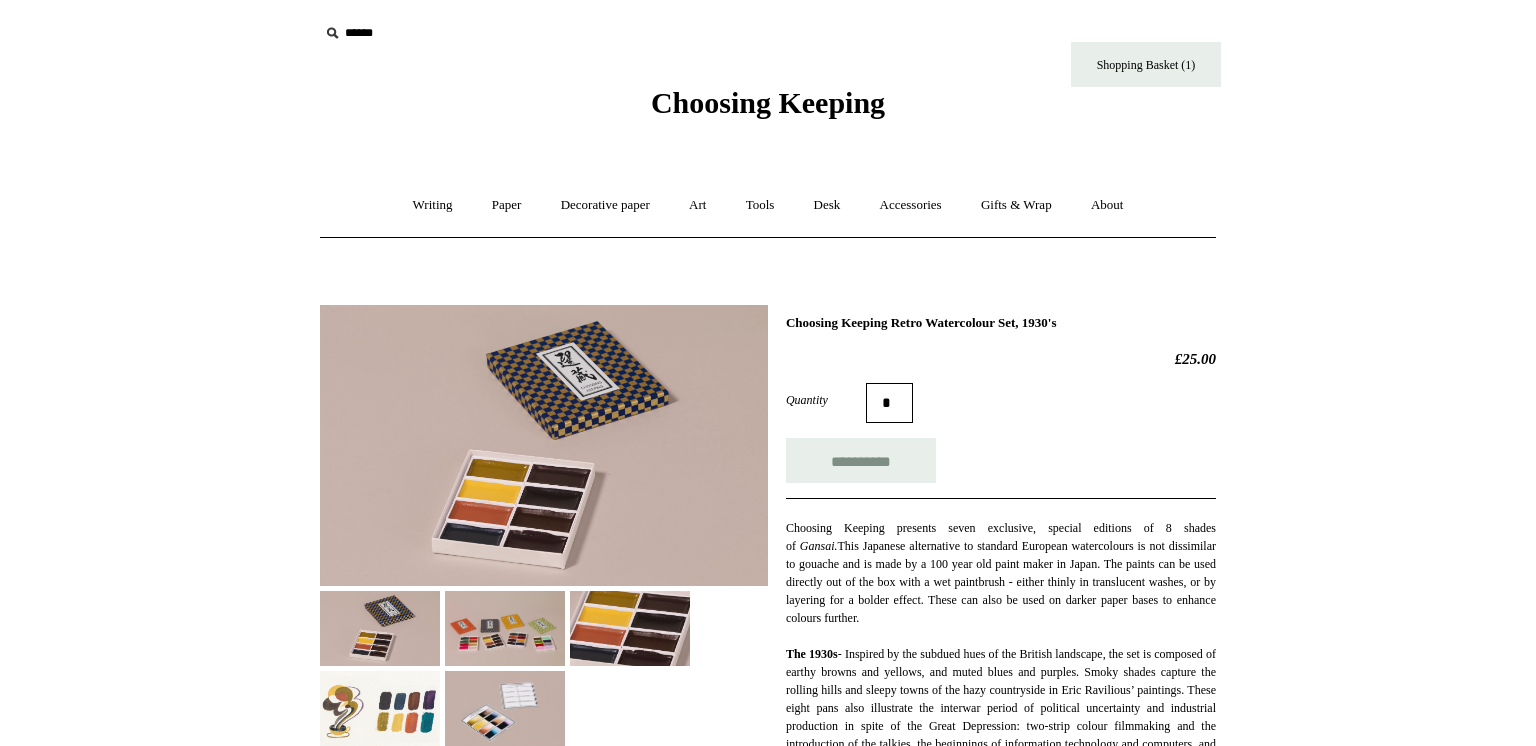 type on "**********" 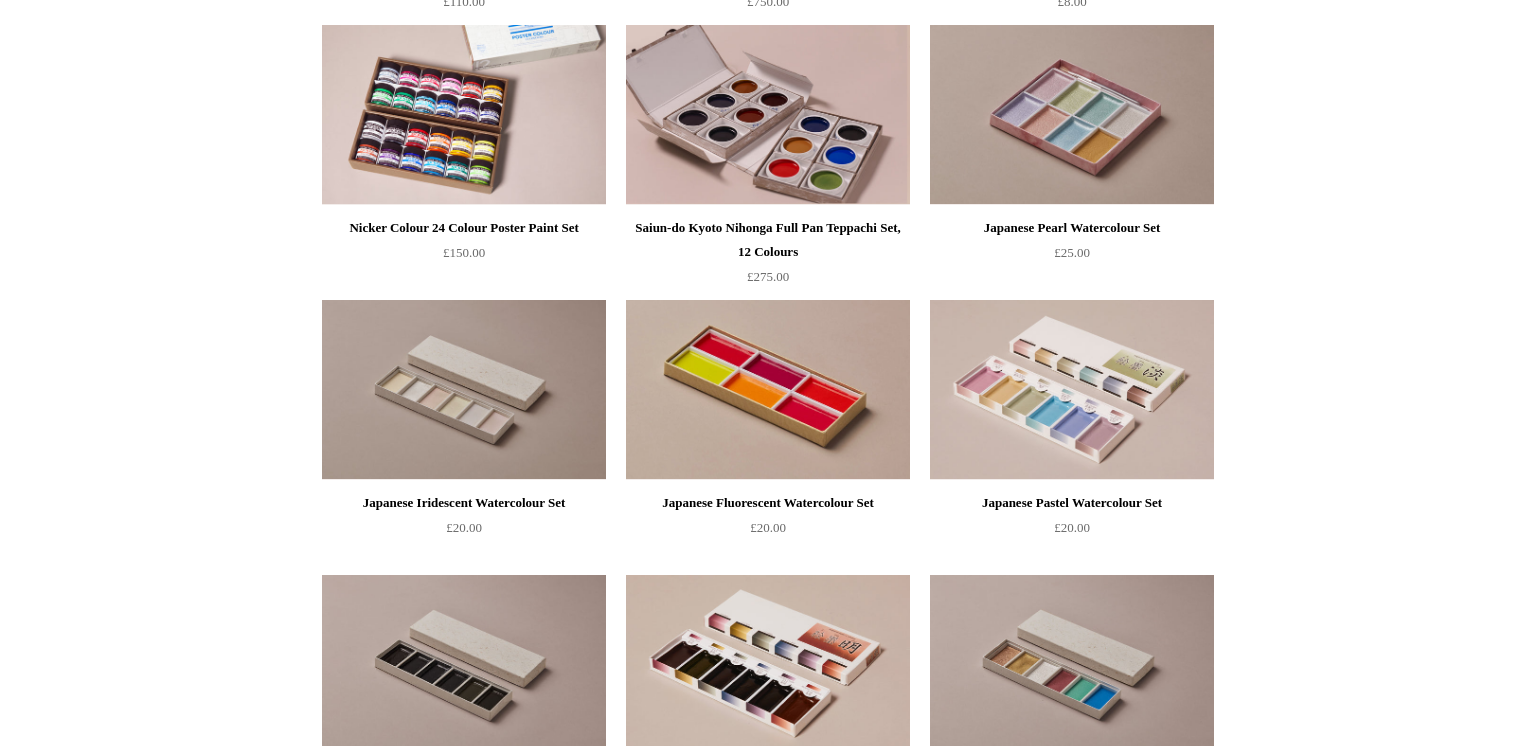 scroll, scrollTop: 2434, scrollLeft: 0, axis: vertical 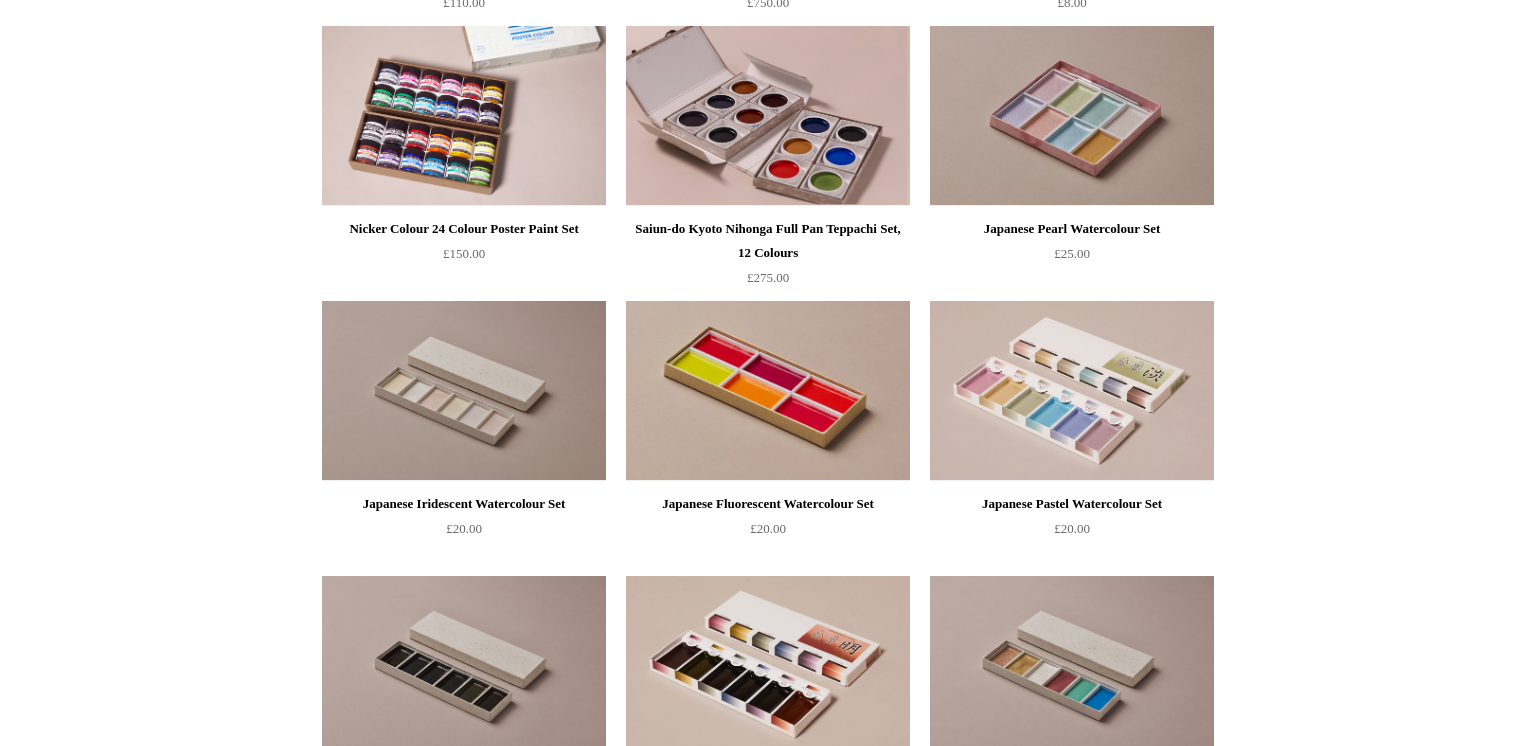 click on "£20.00" at bounding box center (768, 528) 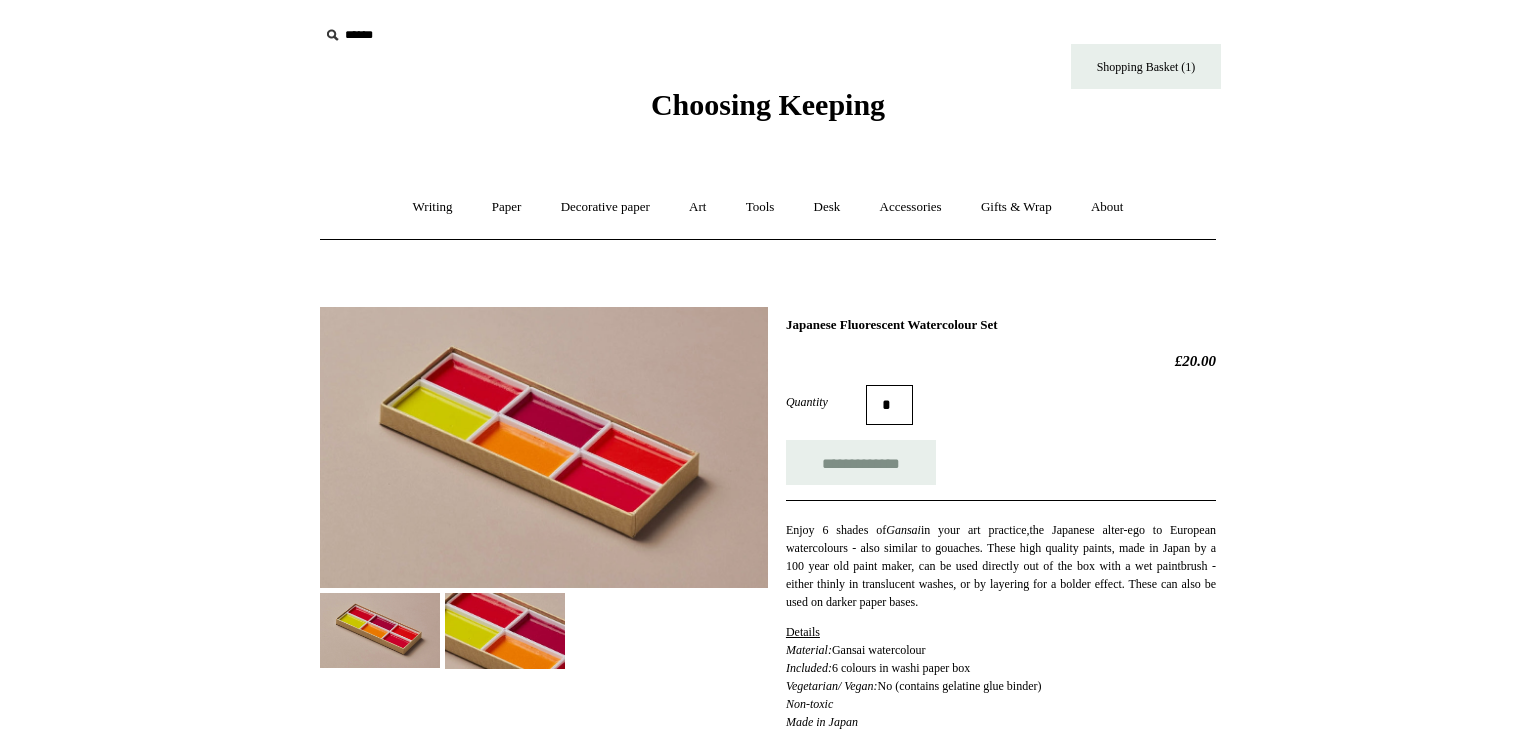 scroll, scrollTop: 0, scrollLeft: 0, axis: both 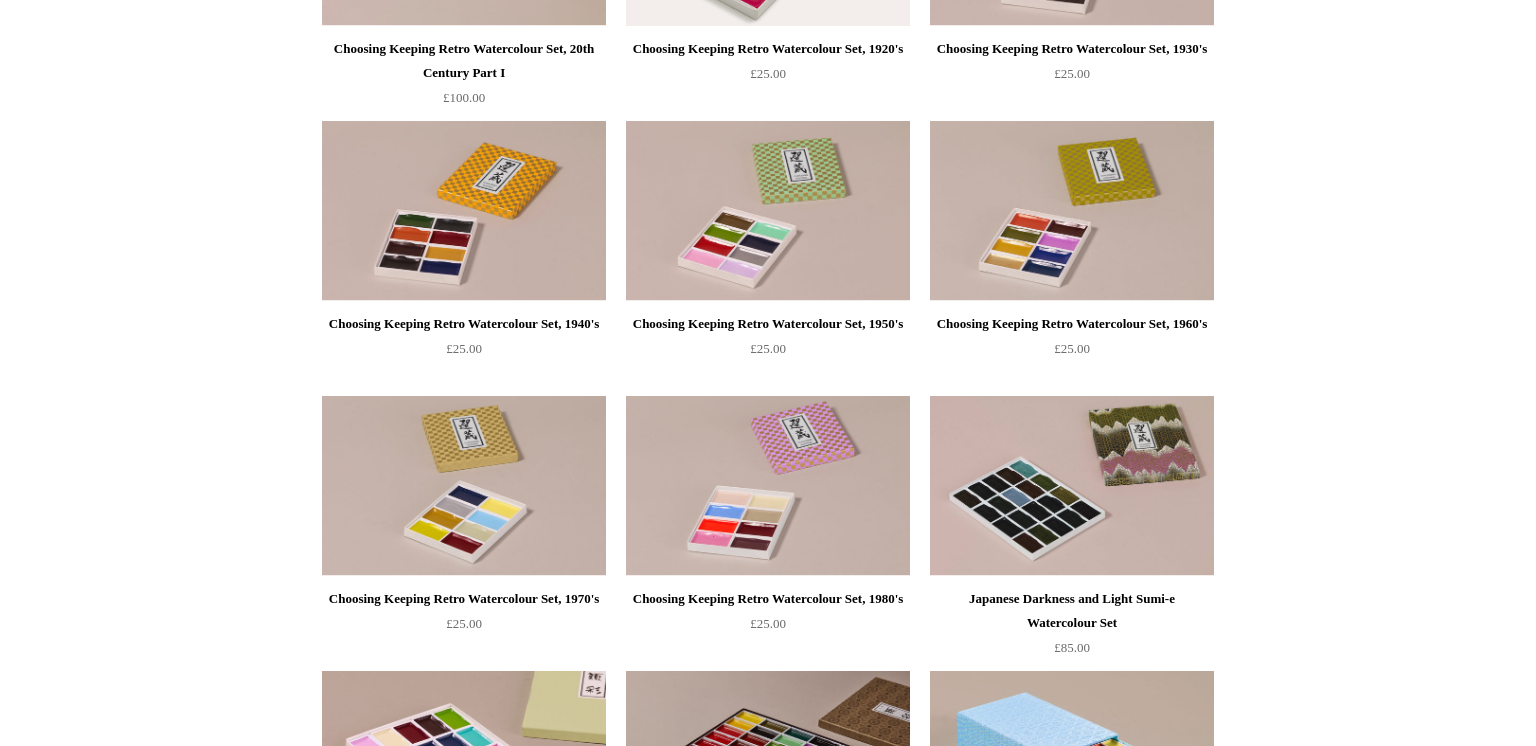 click on "Choosing Keeping Retro Watercolour Set, 1960's" at bounding box center (1072, 324) 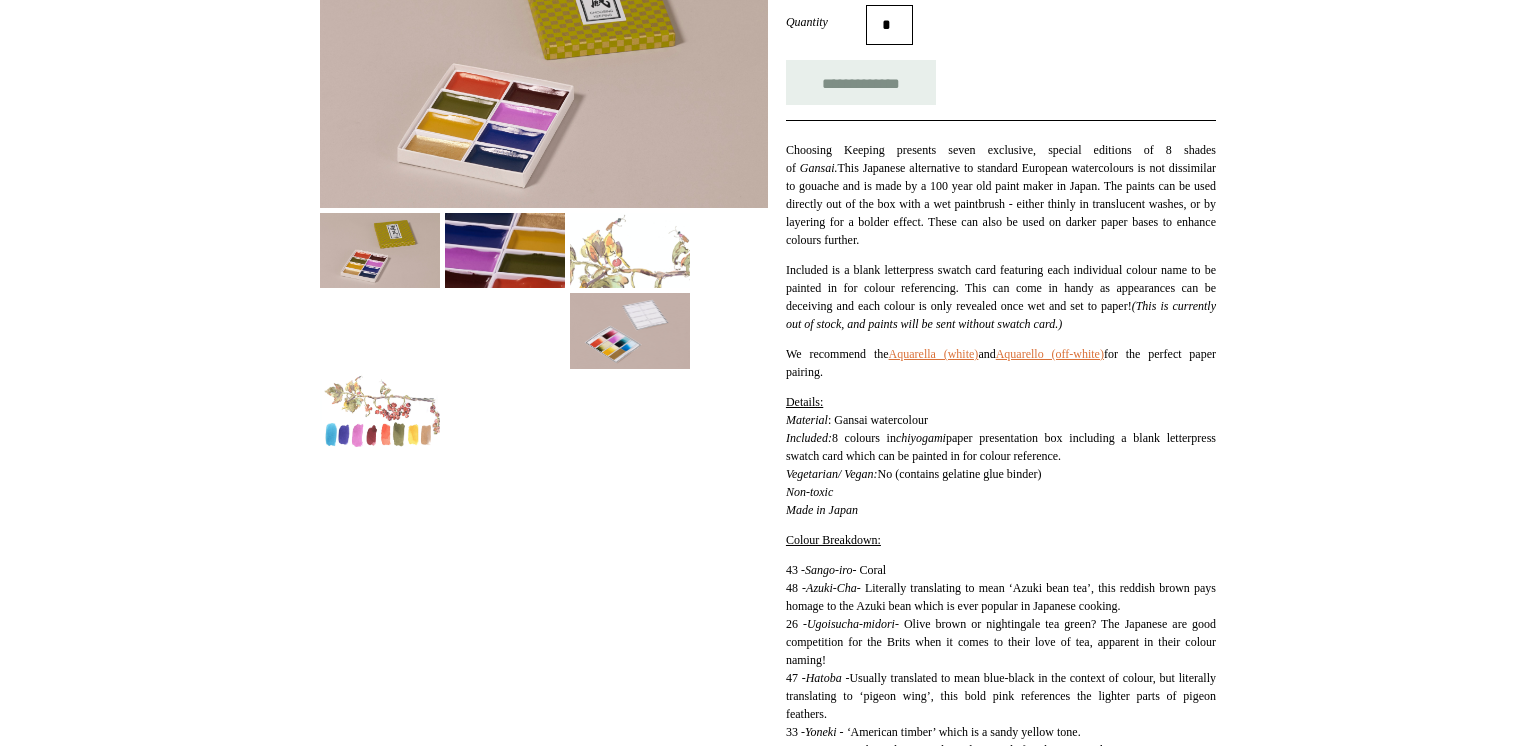 scroll, scrollTop: 381, scrollLeft: 0, axis: vertical 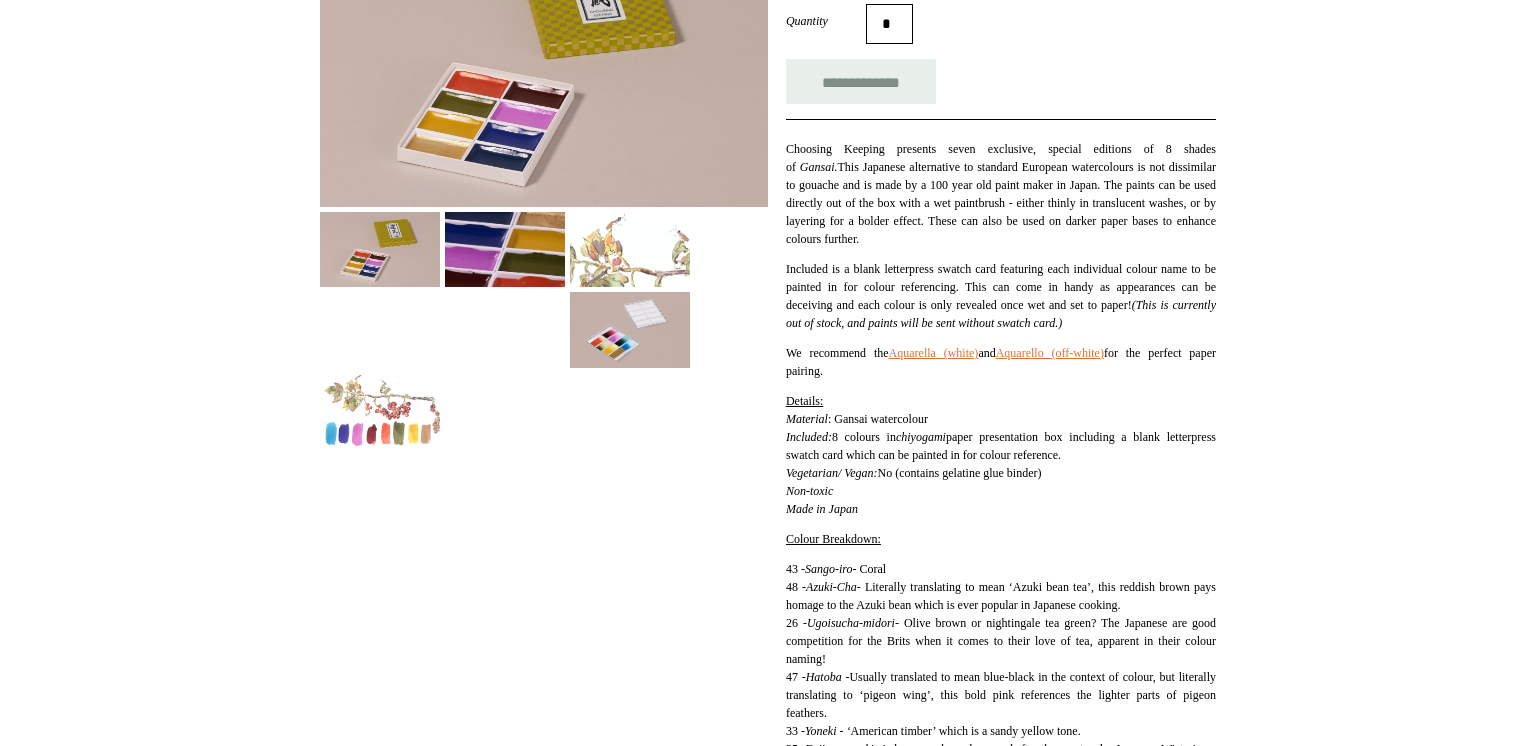click at bounding box center (630, 329) 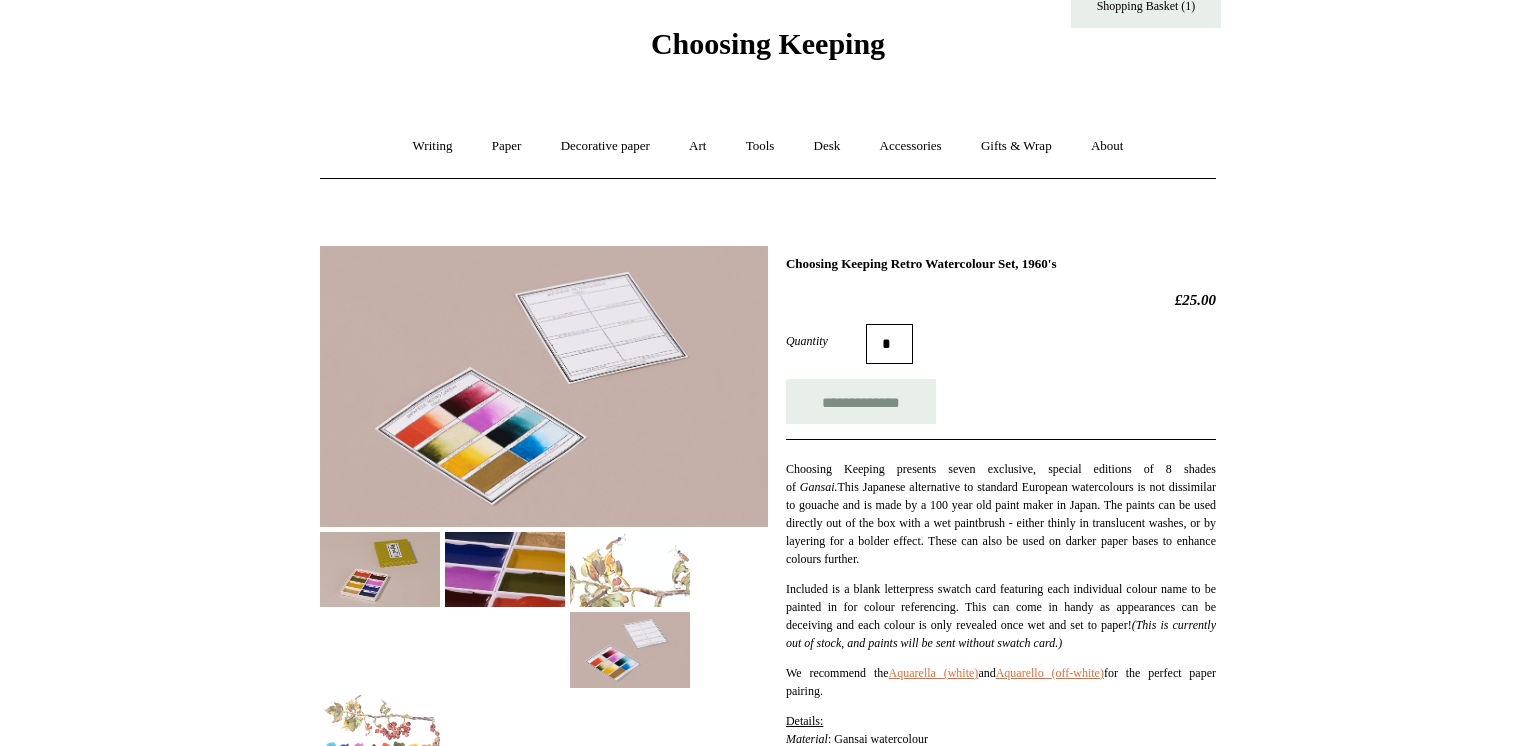 scroll, scrollTop: 63, scrollLeft: 0, axis: vertical 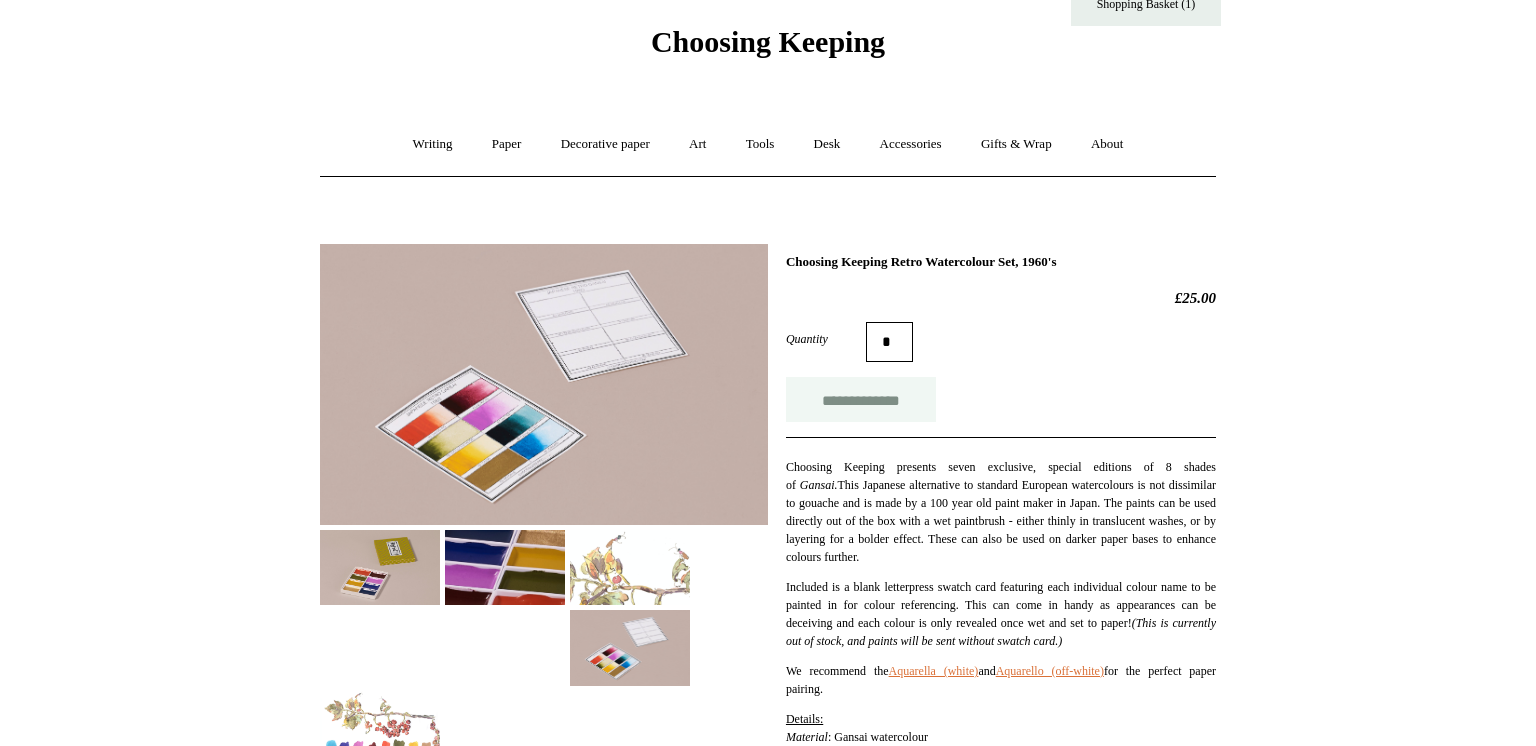 click on "**********" at bounding box center [861, 399] 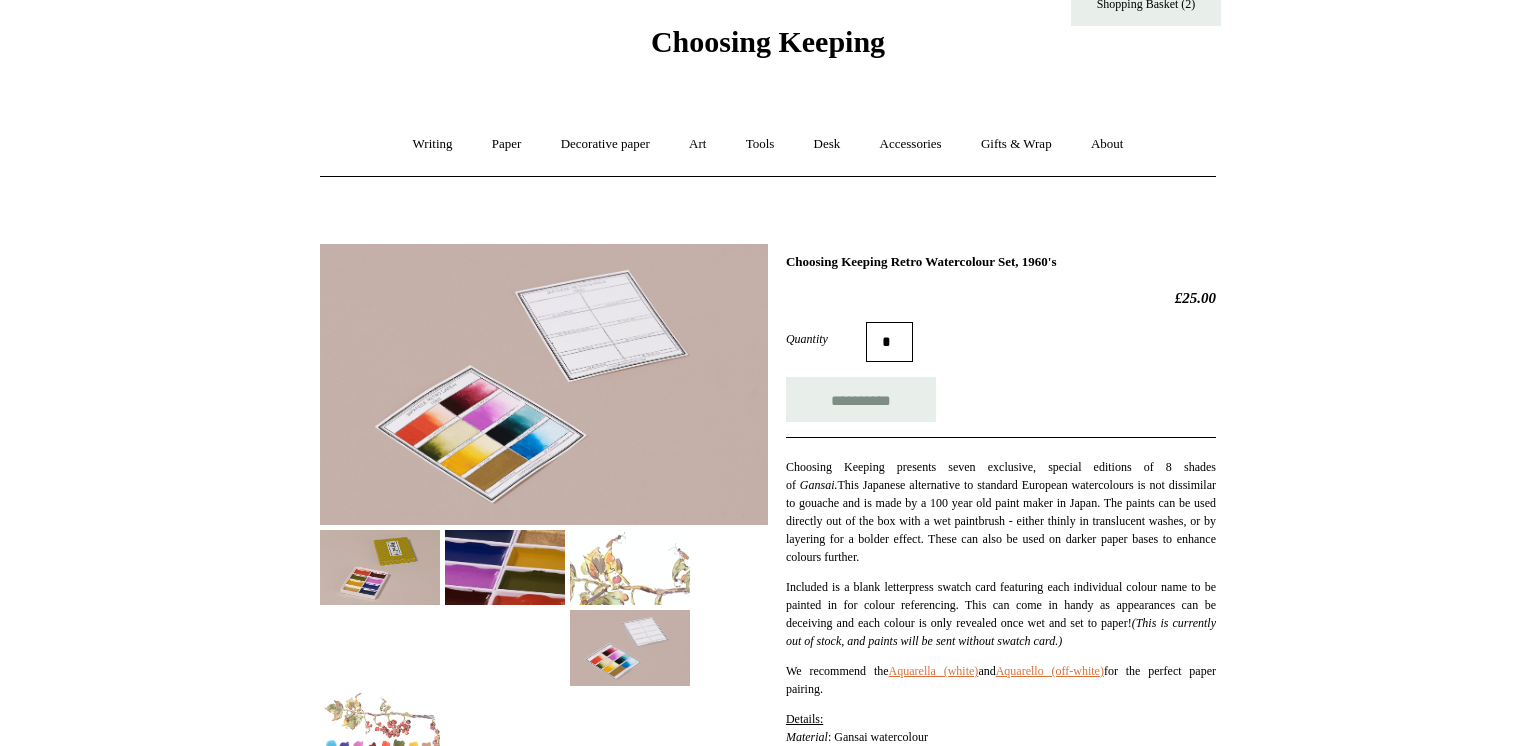 scroll, scrollTop: 0, scrollLeft: 0, axis: both 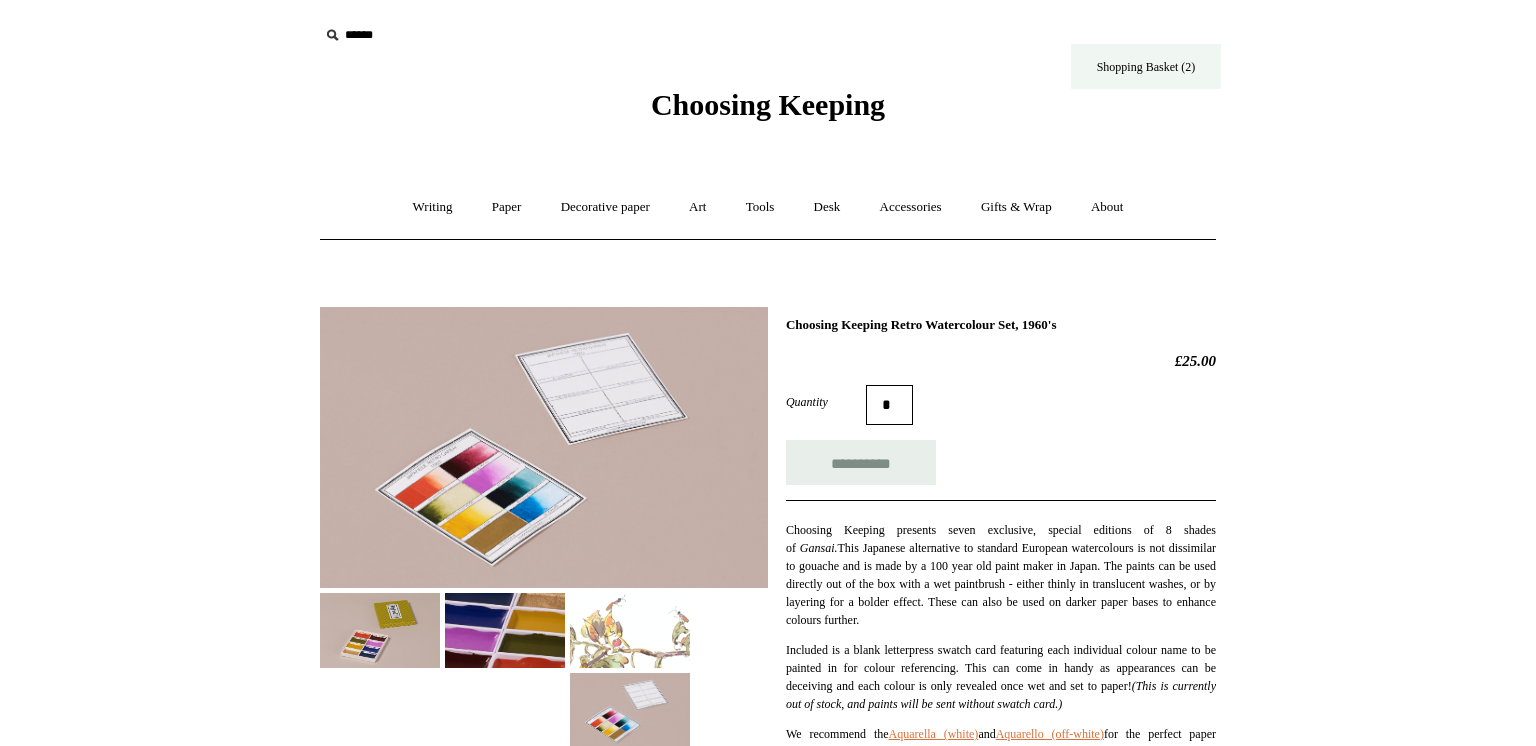 type on "**********" 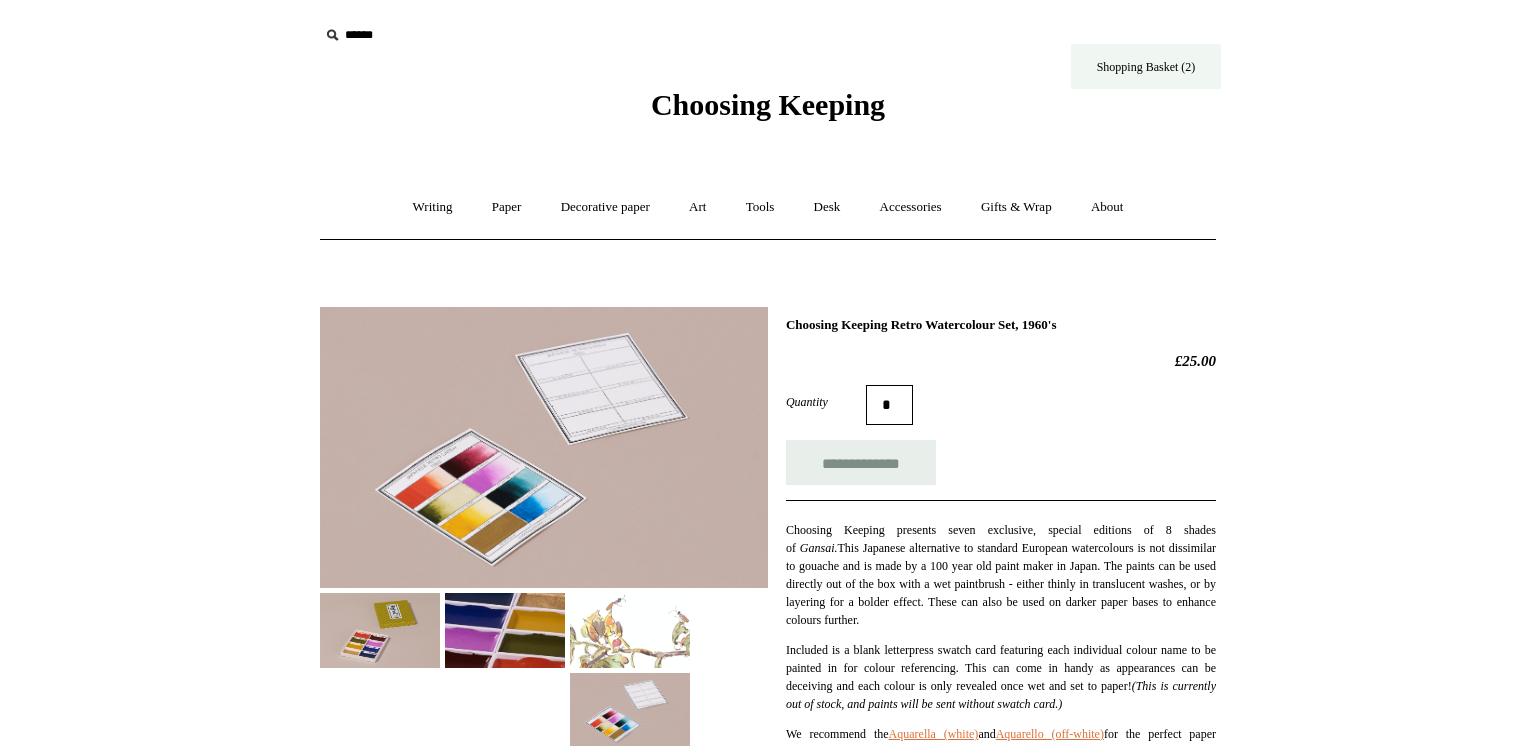 click on "Shopping Basket (2)" at bounding box center (1146, 66) 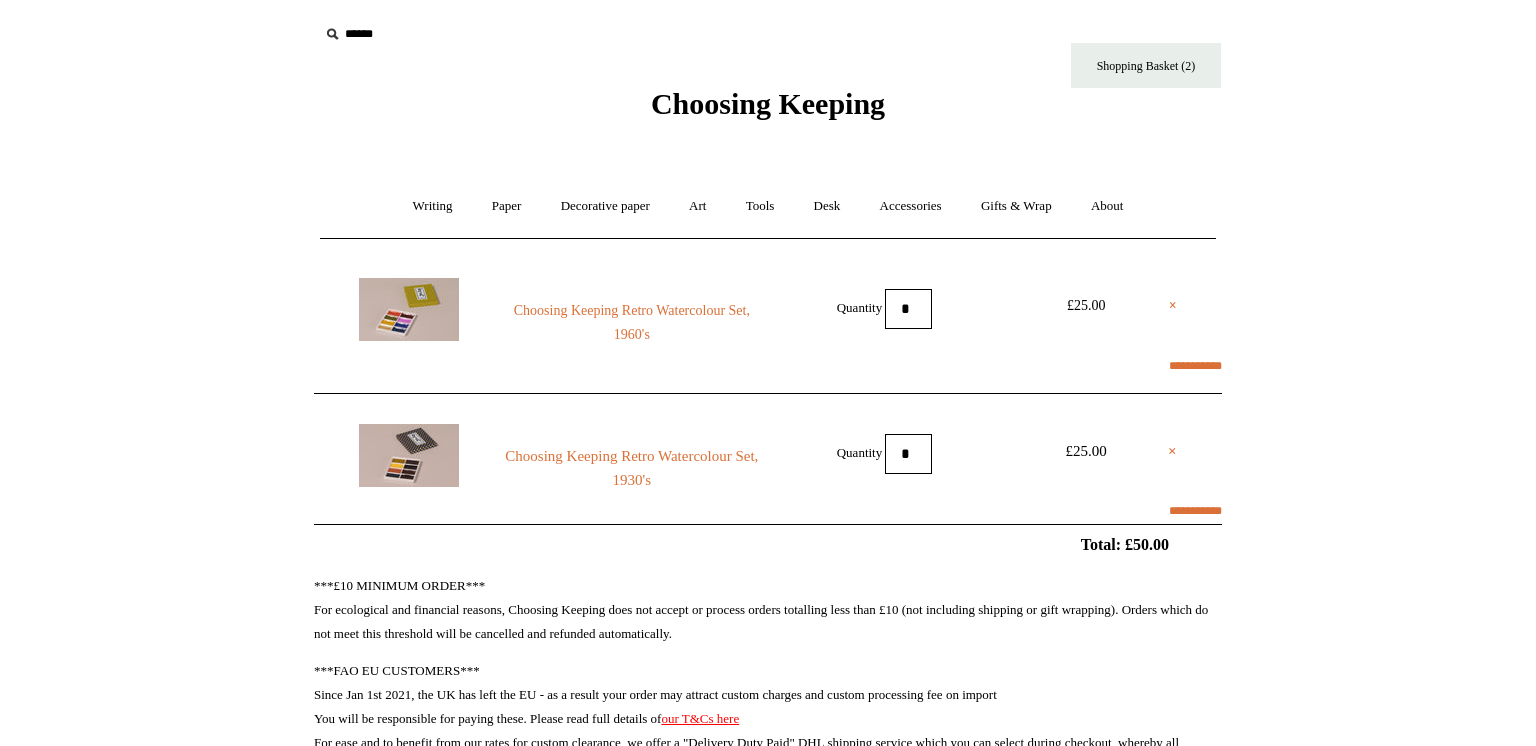 scroll, scrollTop: 0, scrollLeft: 0, axis: both 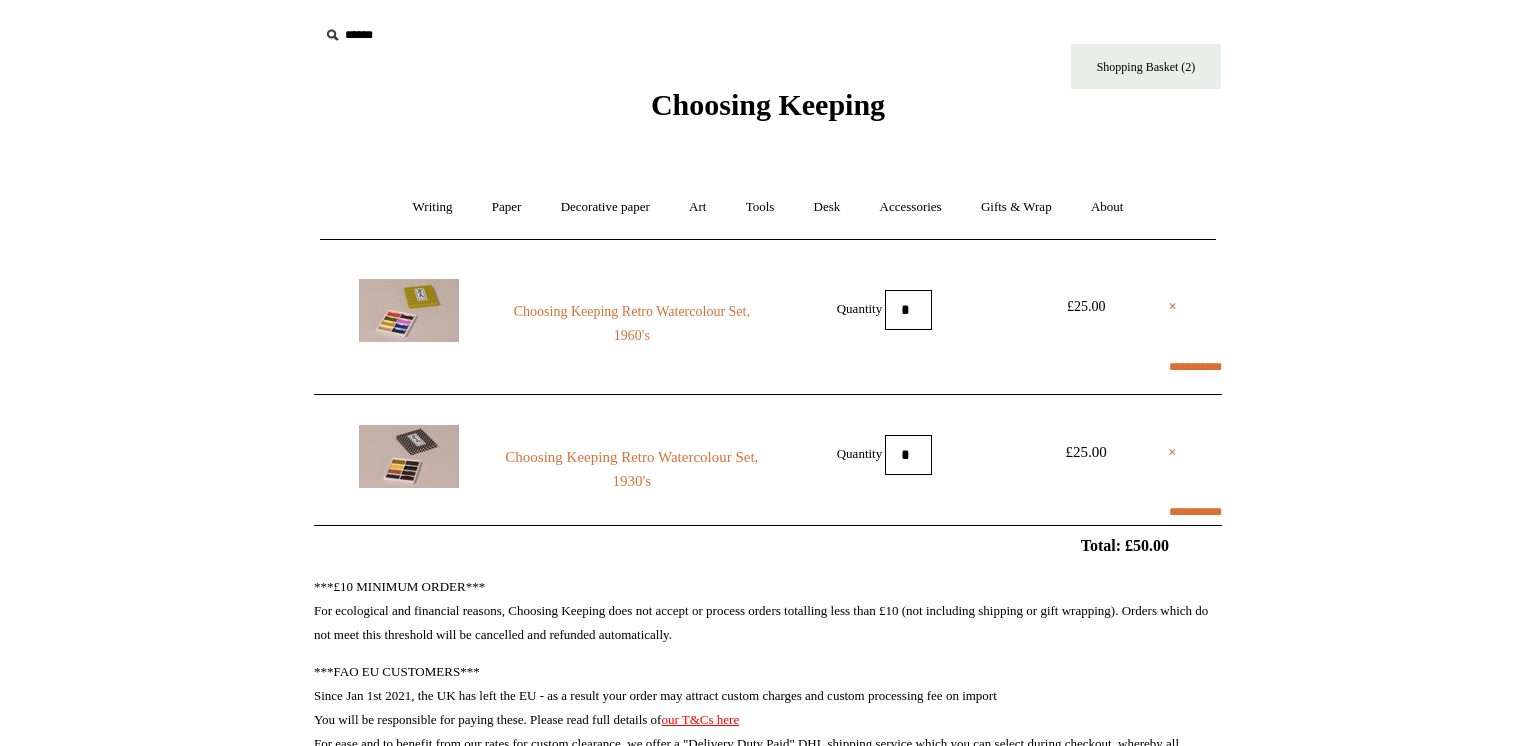 select on "**********" 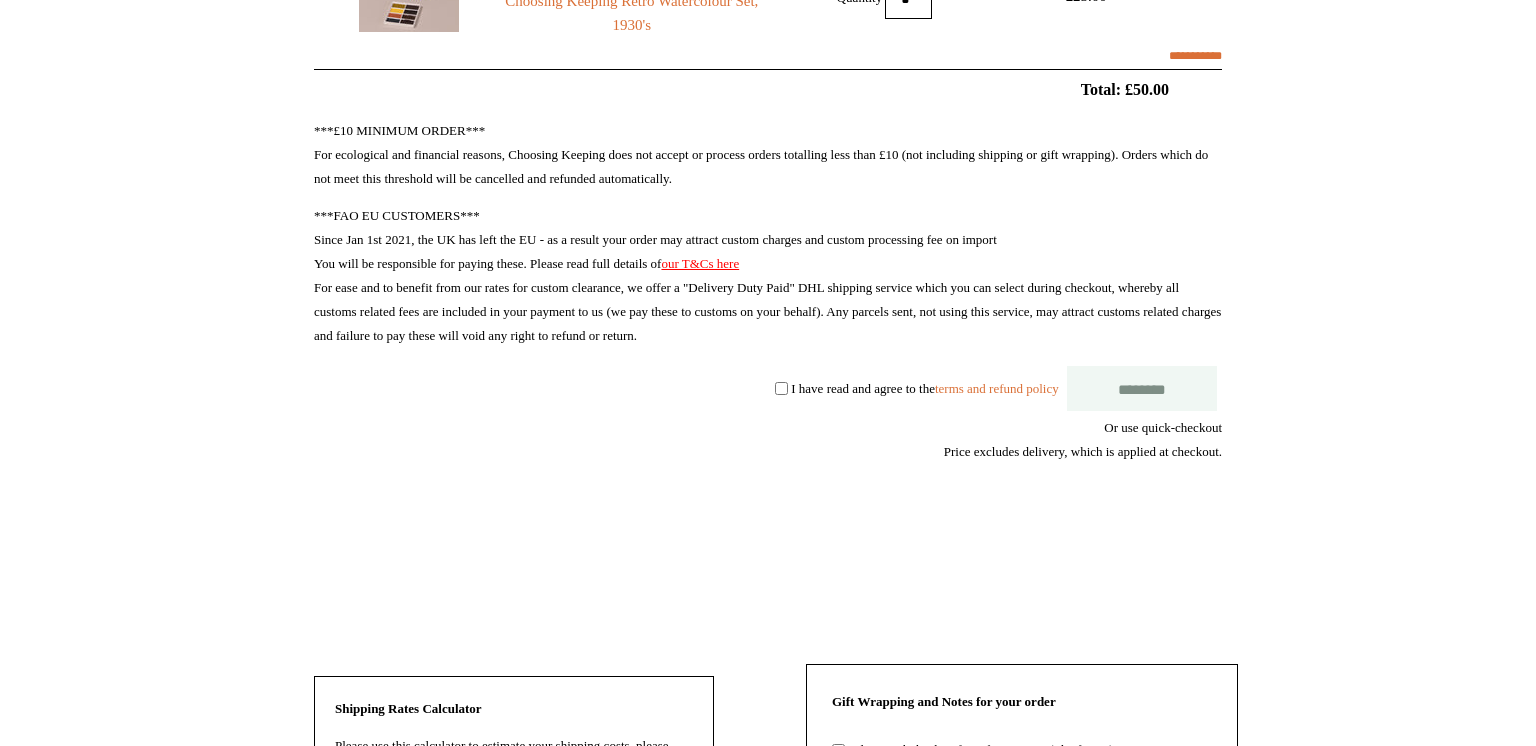 scroll, scrollTop: 465, scrollLeft: 0, axis: vertical 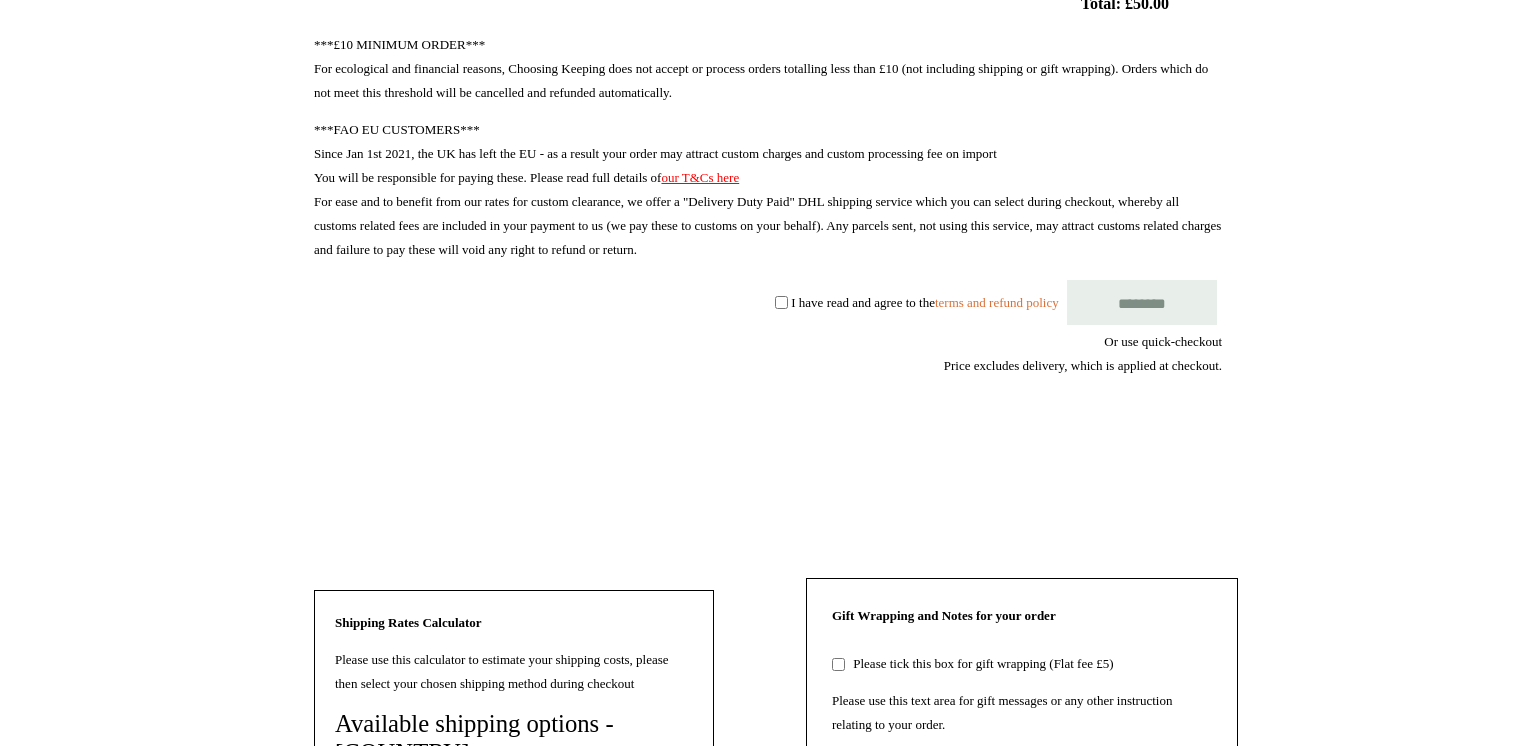 click on "********" at bounding box center (1142, 302) 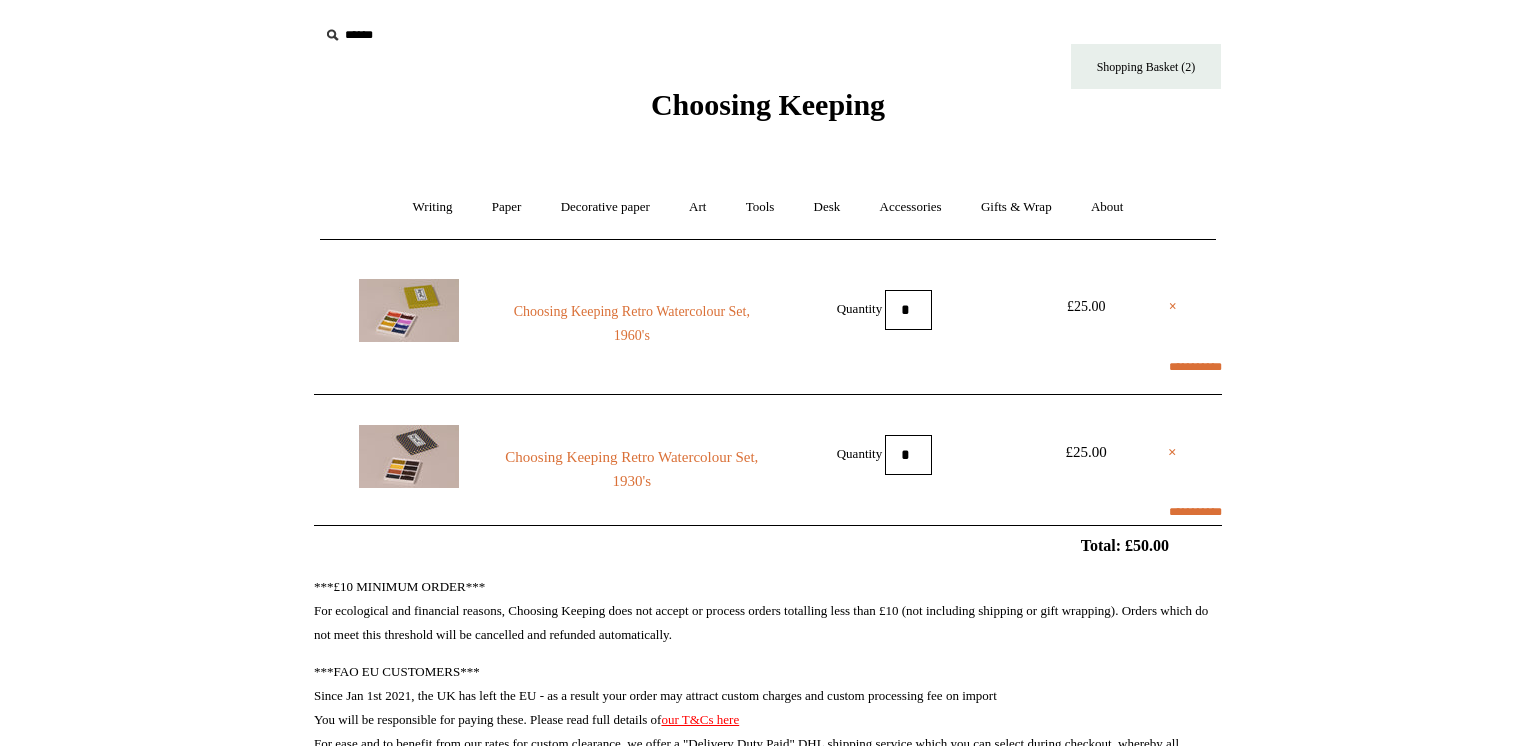 scroll, scrollTop: 0, scrollLeft: 0, axis: both 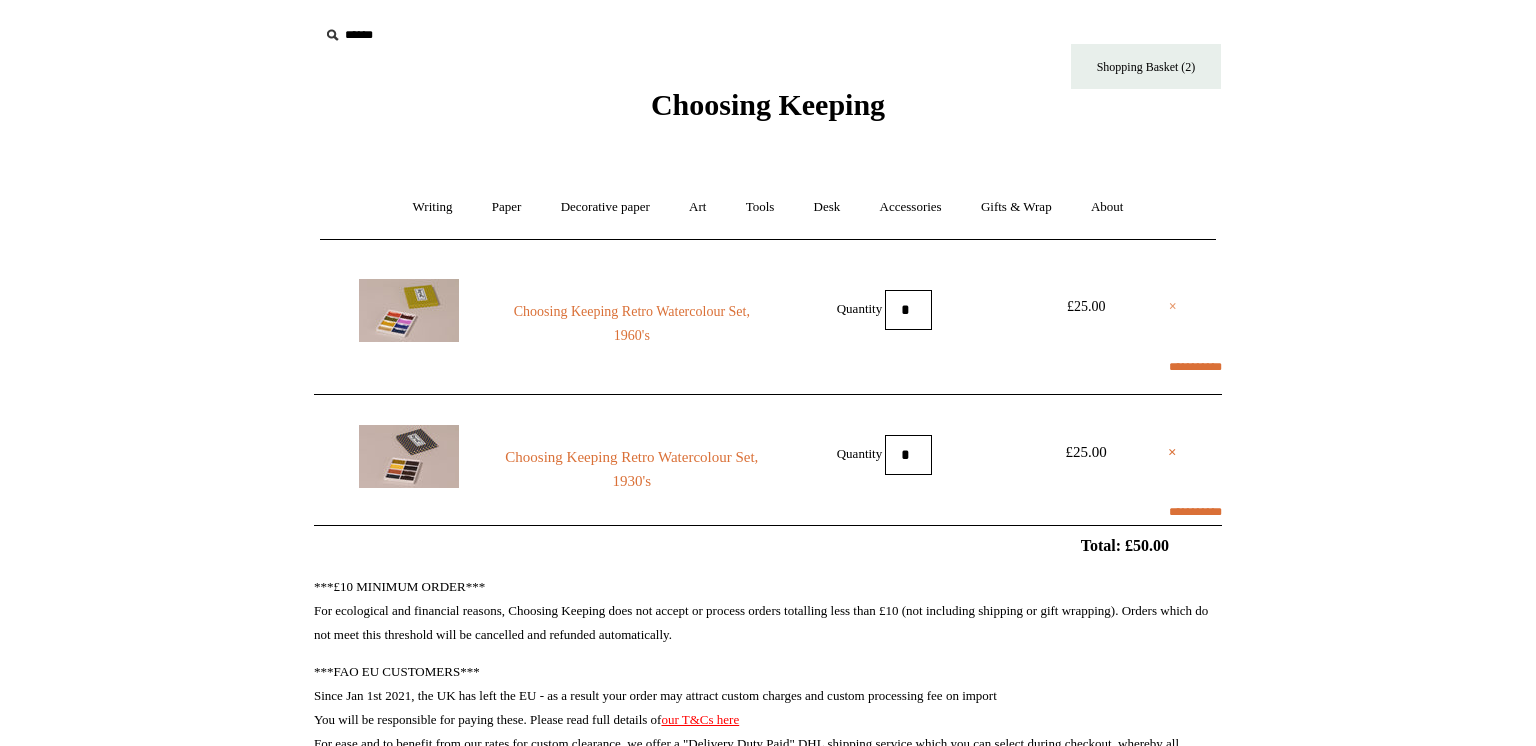 click on "×" at bounding box center (1173, 307) 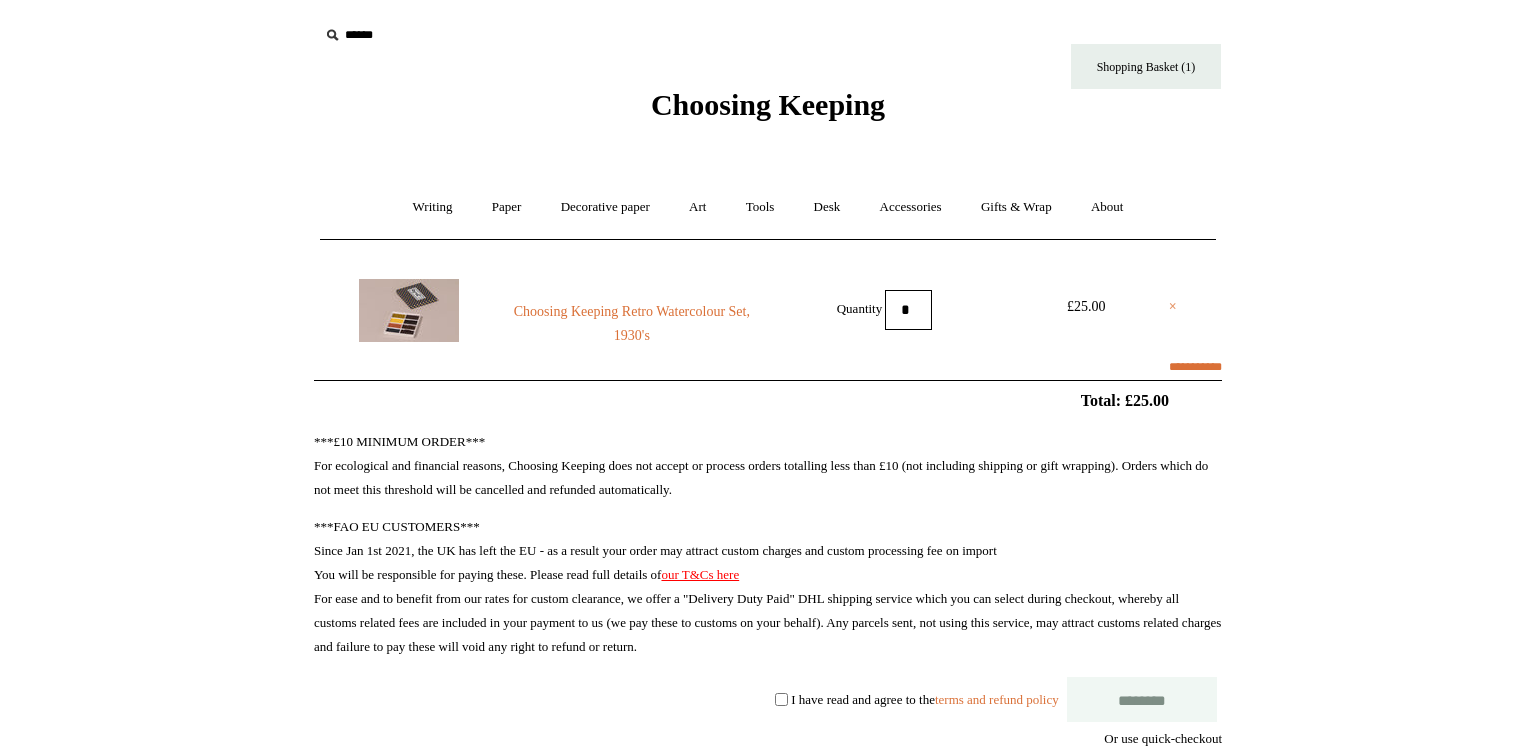 scroll, scrollTop: 0, scrollLeft: 0, axis: both 